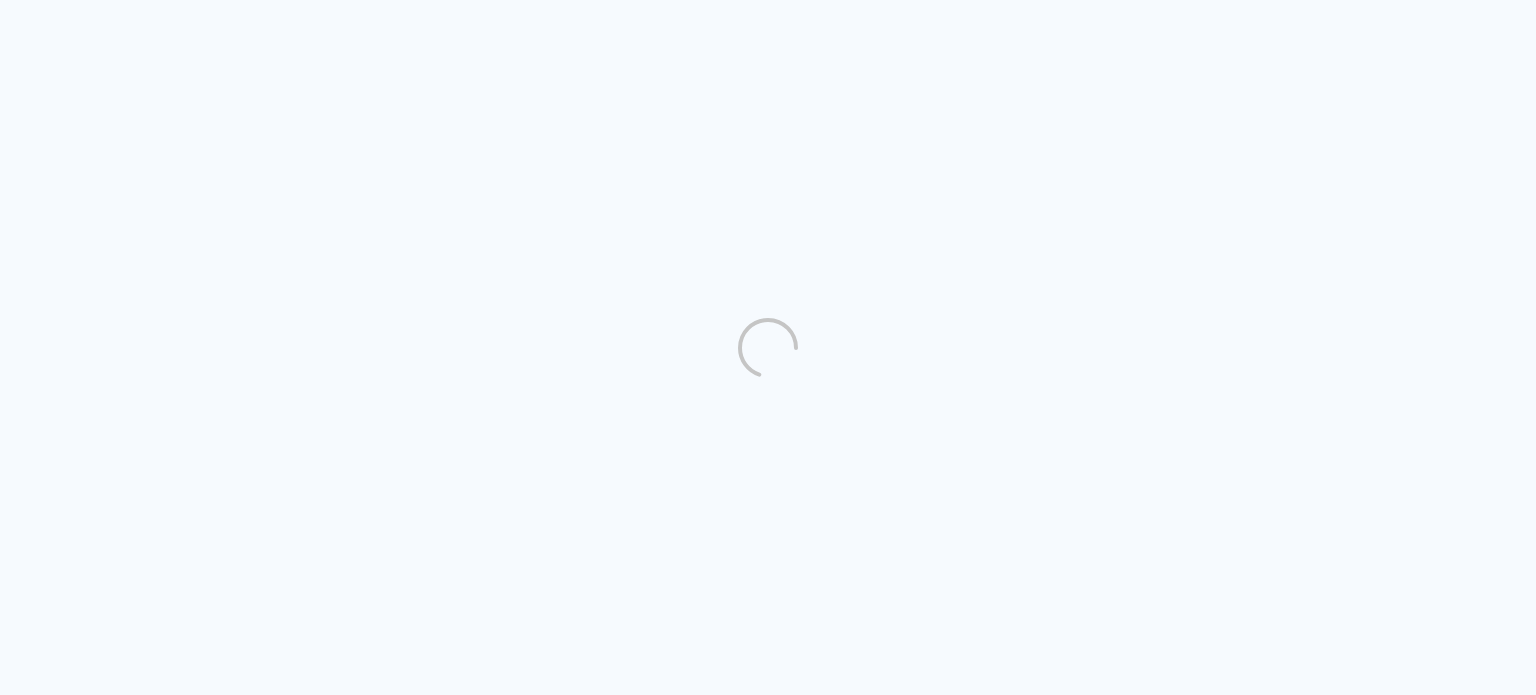 scroll, scrollTop: 0, scrollLeft: 0, axis: both 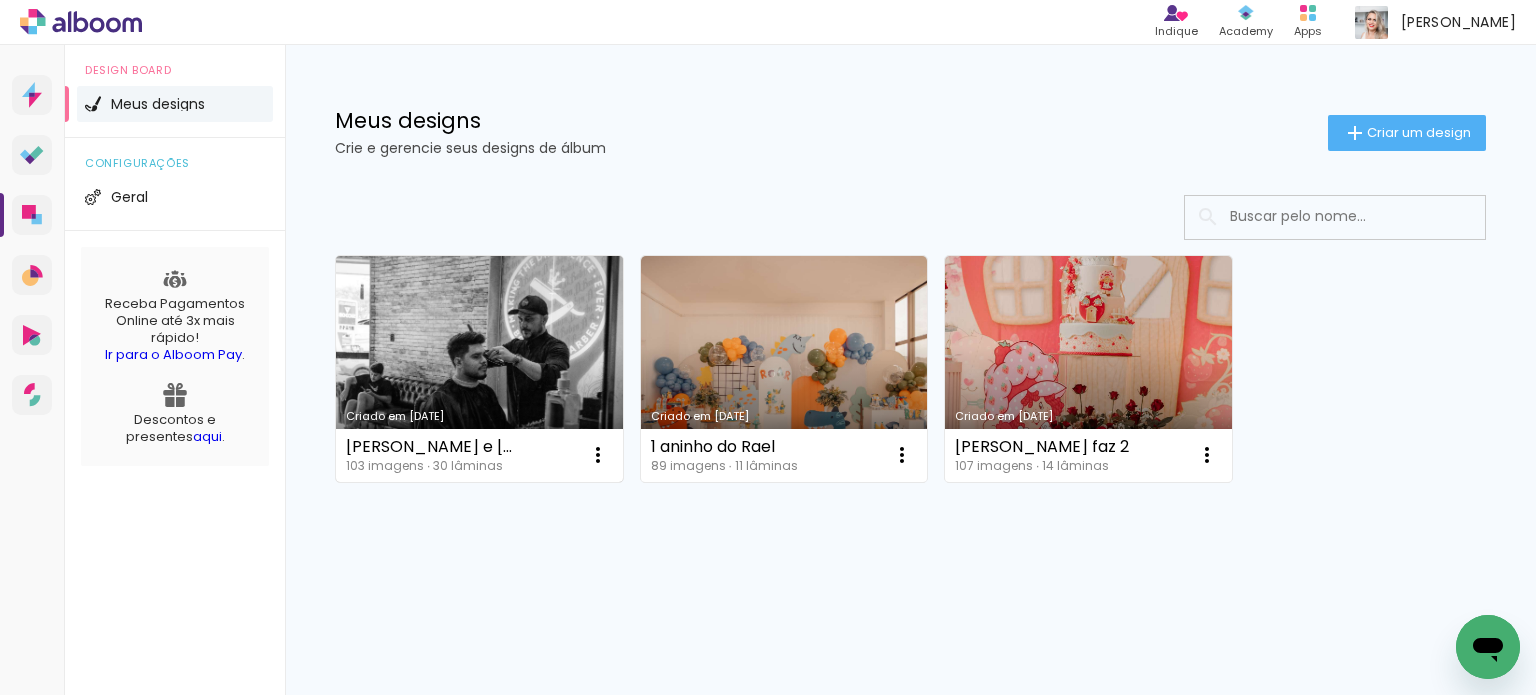 click on "Criado em [DATE]" at bounding box center [479, 369] 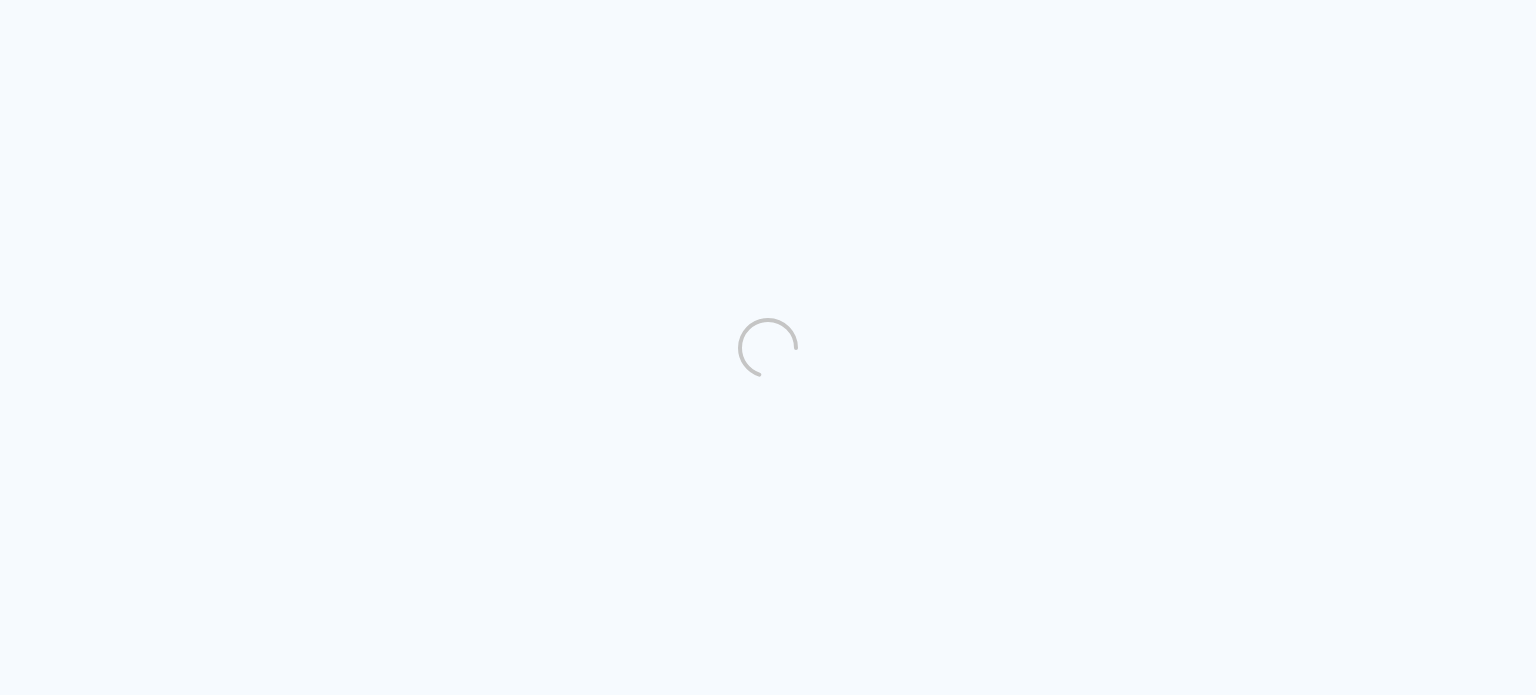 scroll, scrollTop: 0, scrollLeft: 0, axis: both 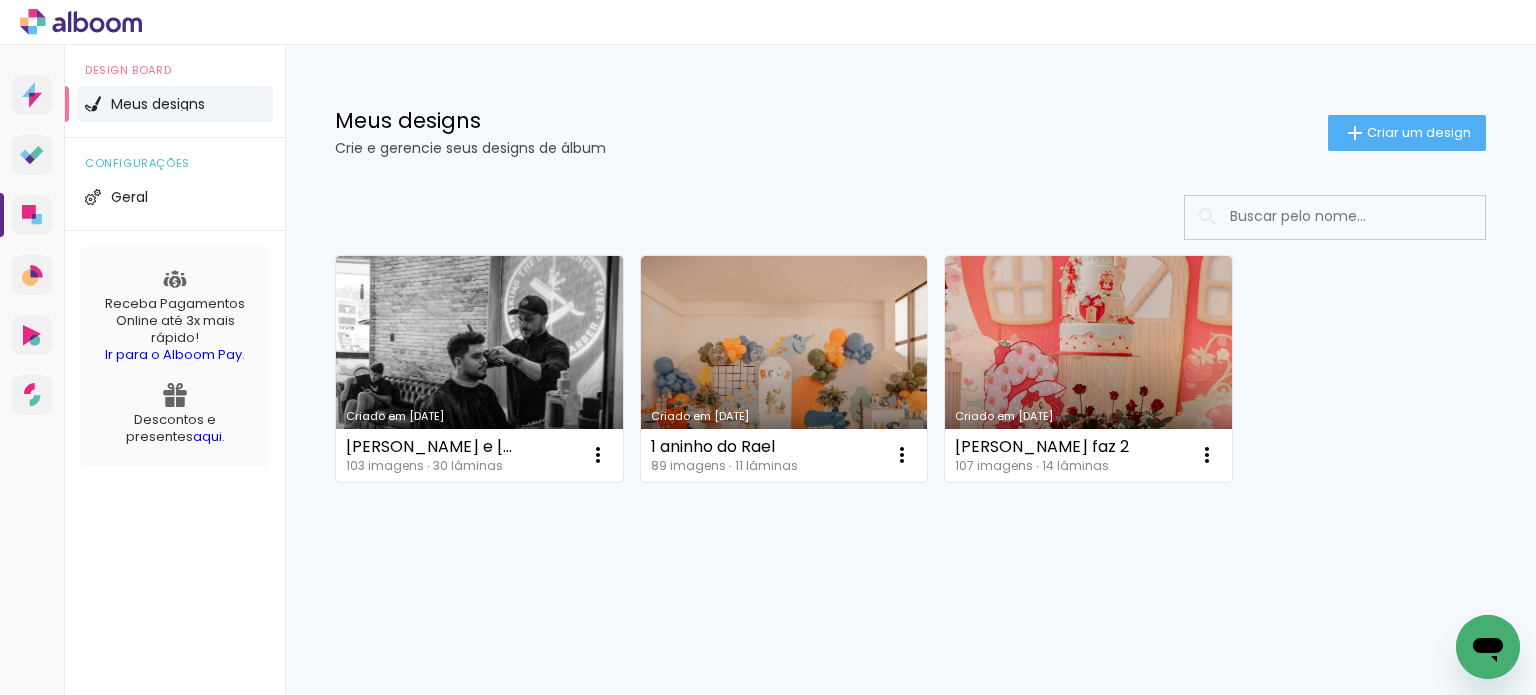 click on "Criado em [DATE]" at bounding box center [479, 369] 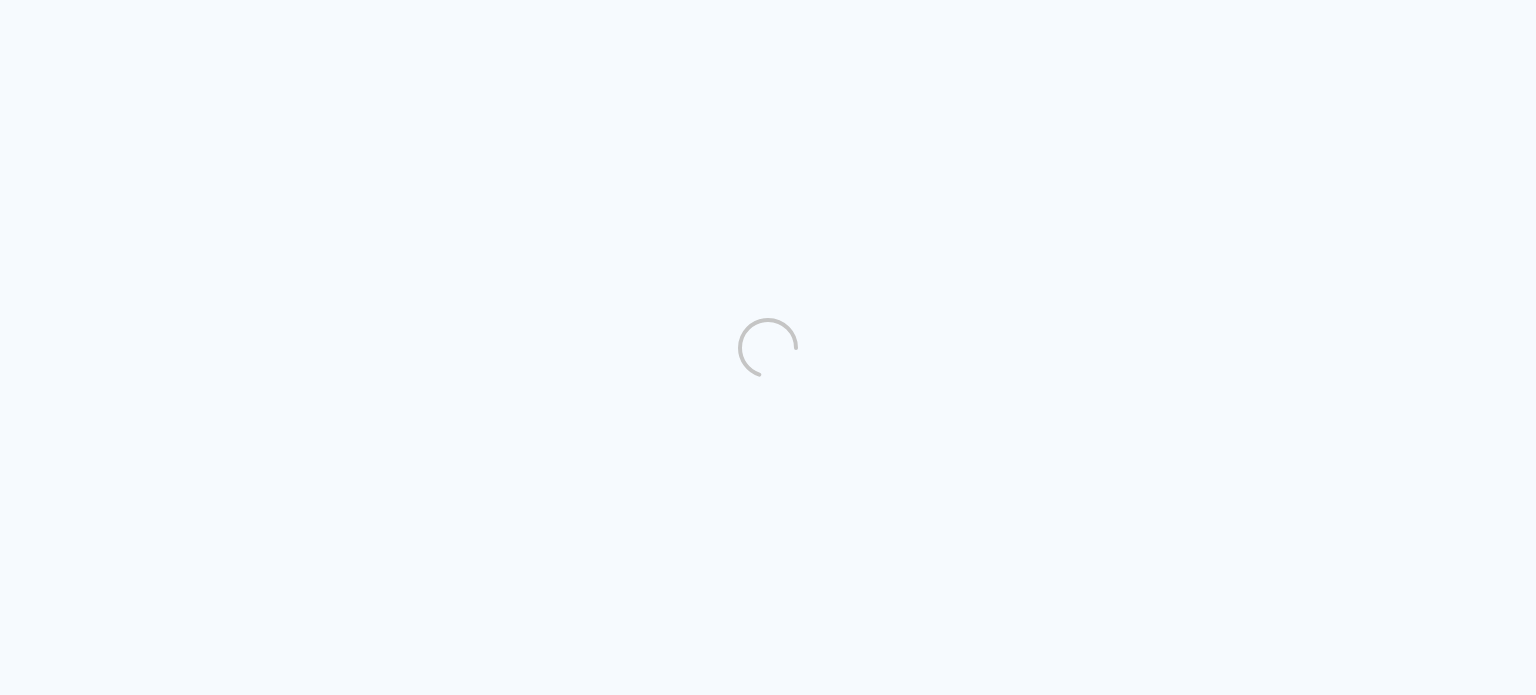 scroll, scrollTop: 0, scrollLeft: 0, axis: both 